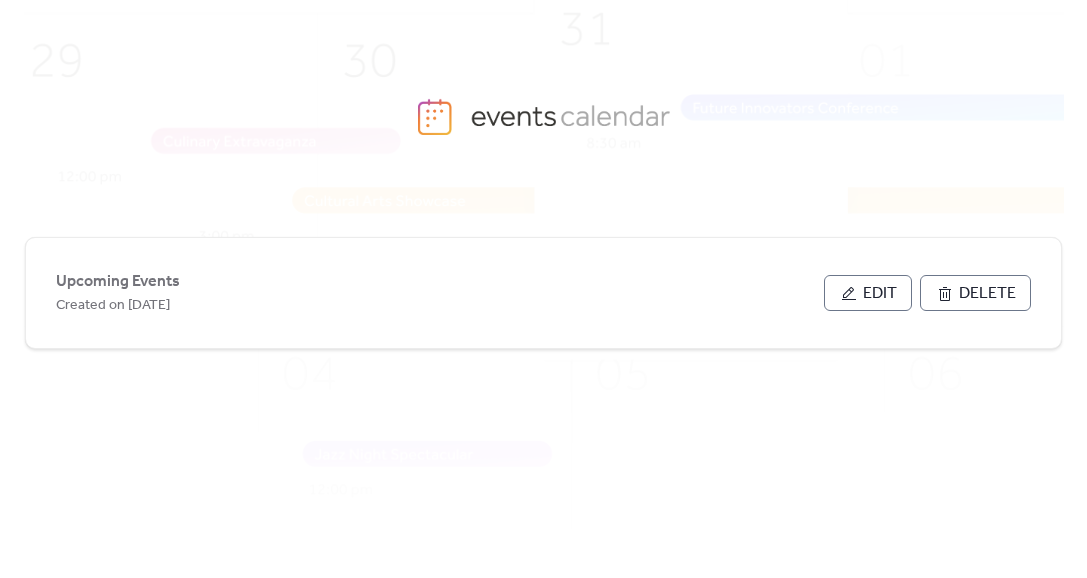 scroll, scrollTop: 0, scrollLeft: 0, axis: both 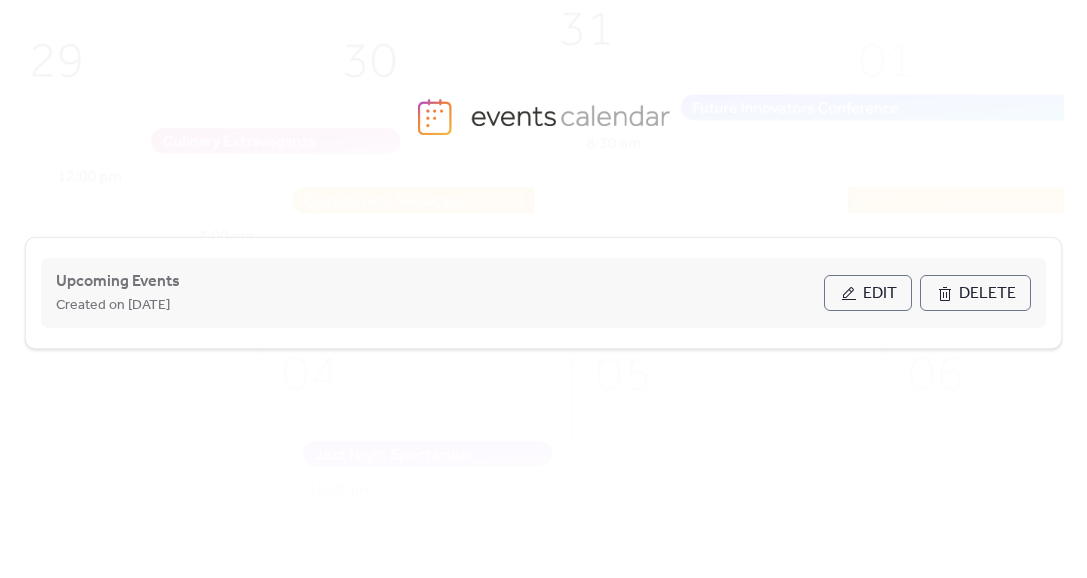 click on "Edit" at bounding box center [880, 294] 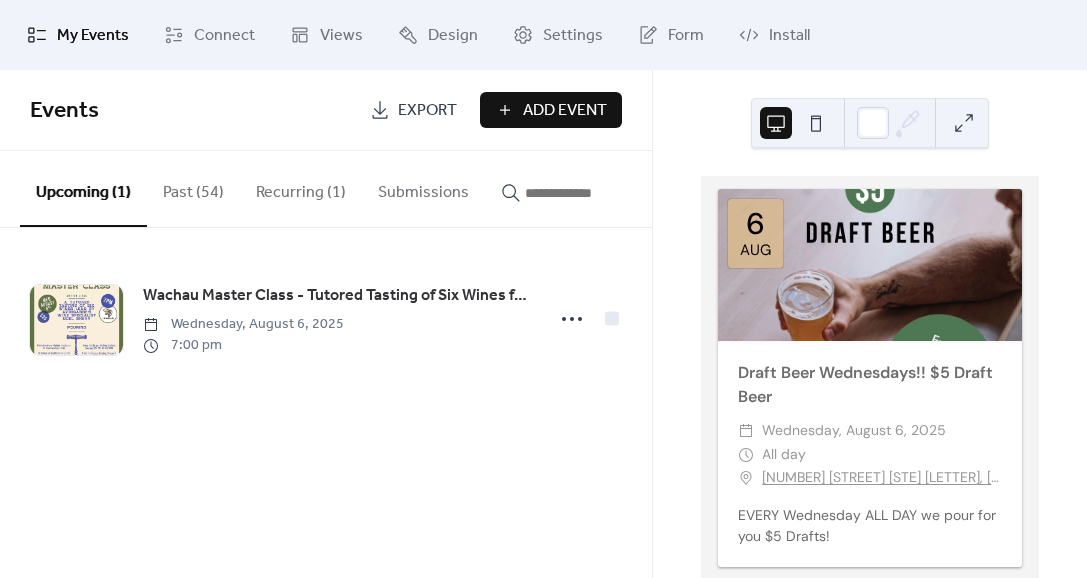 click on "Add Event" at bounding box center [565, 111] 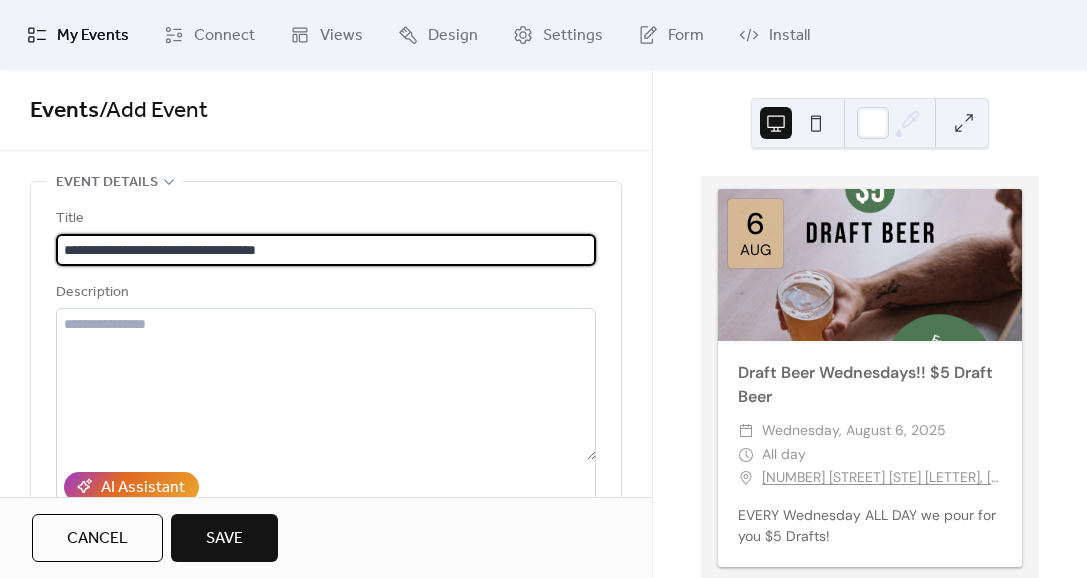drag, startPoint x: 304, startPoint y: 253, endPoint x: 214, endPoint y: 246, distance: 90.27181 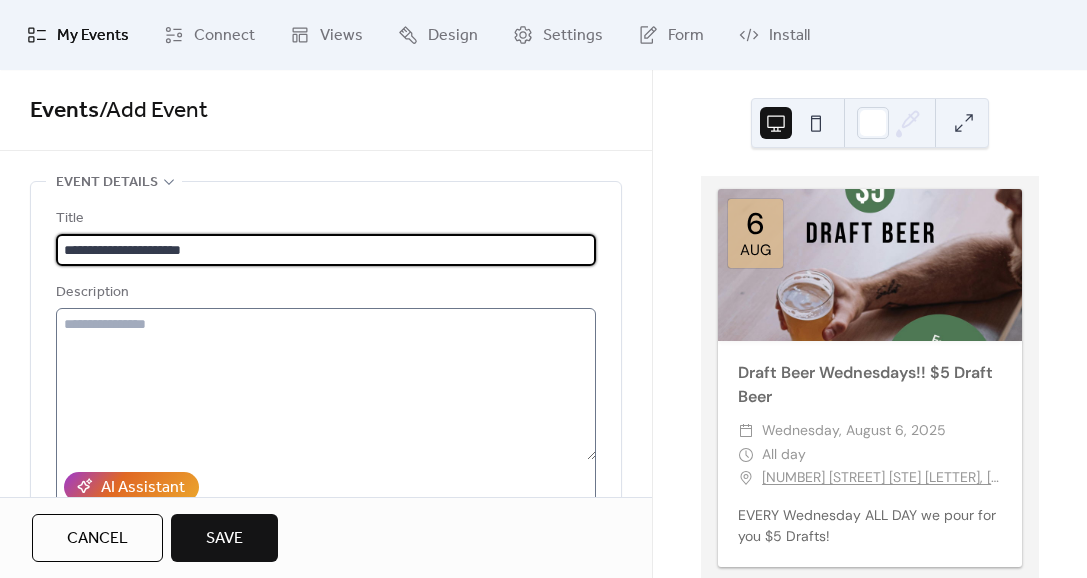 type on "**********" 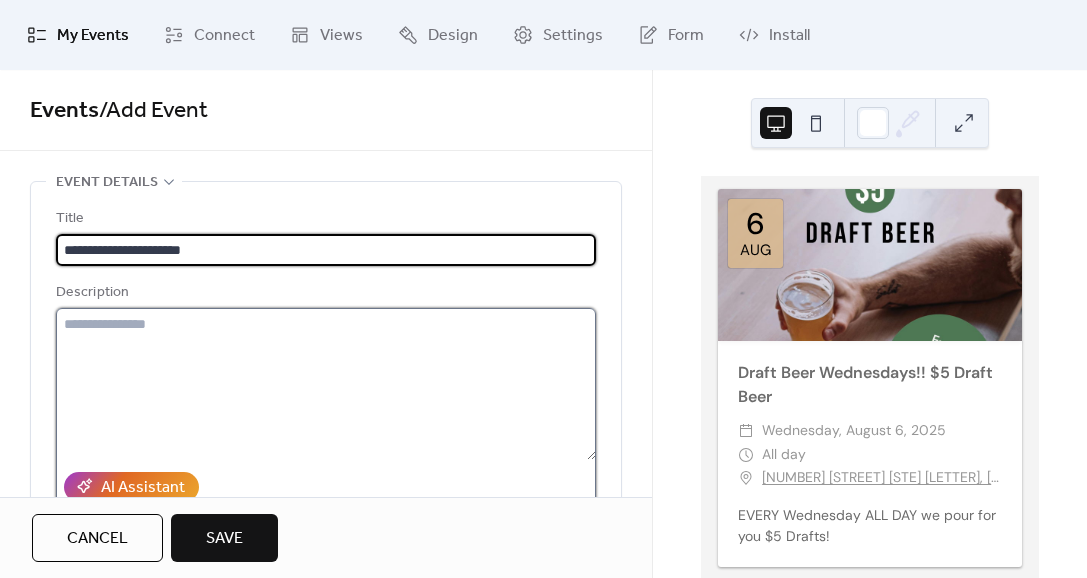 click at bounding box center [326, 384] 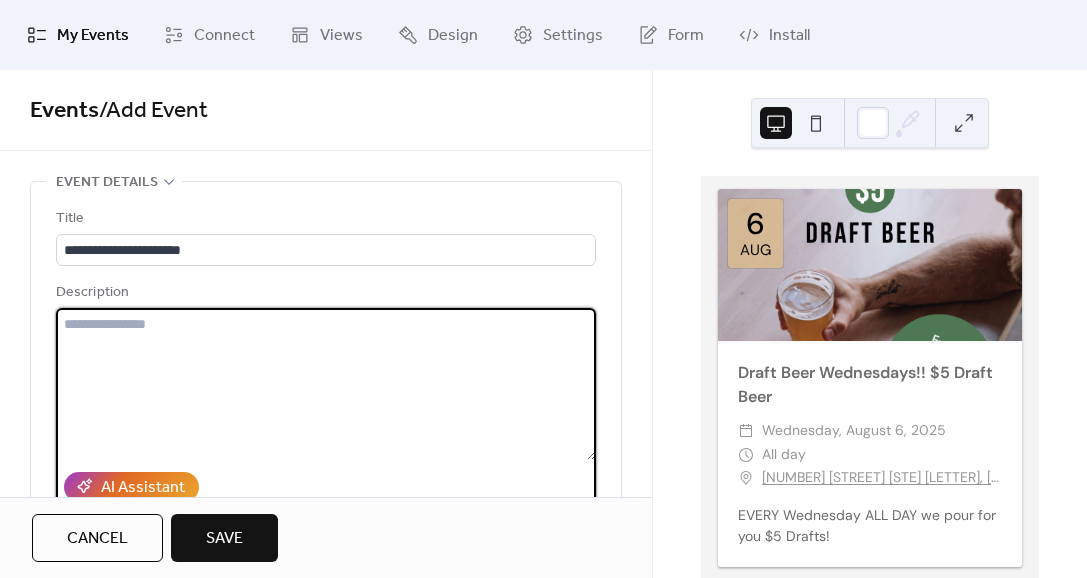 paste on "**********" 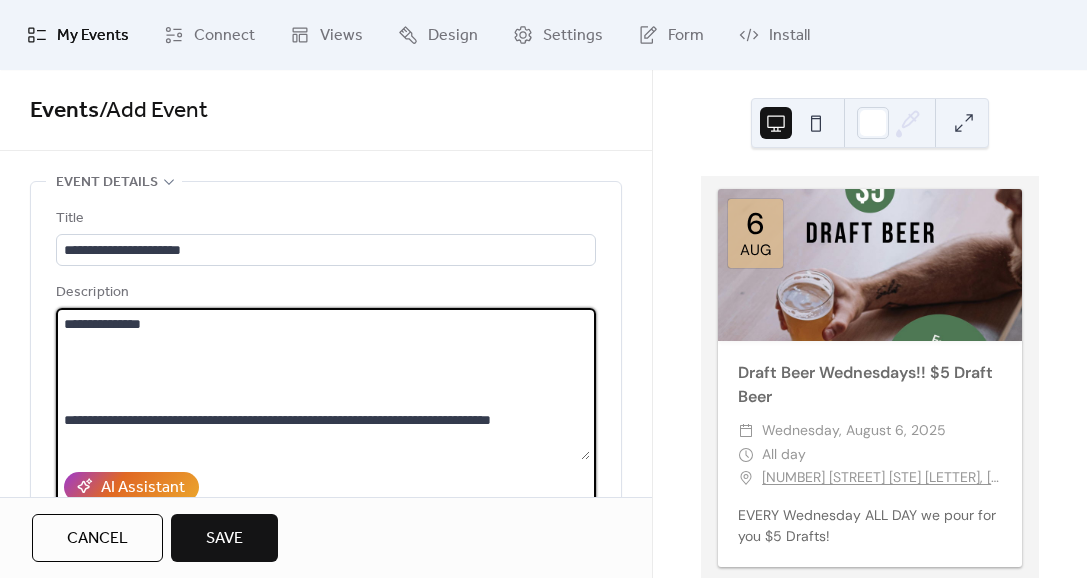 scroll, scrollTop: 0, scrollLeft: 0, axis: both 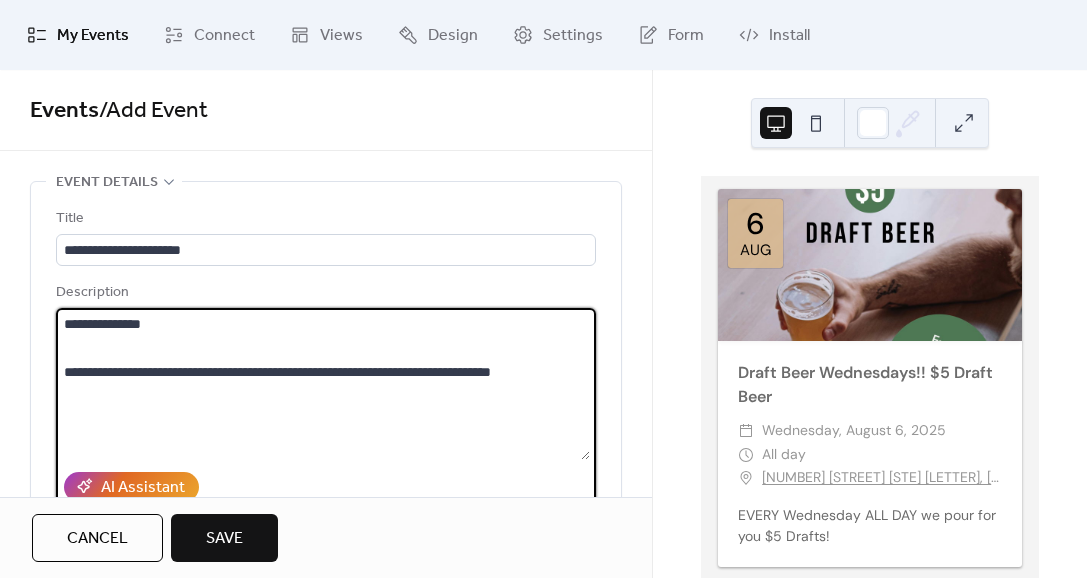 click at bounding box center (323, 384) 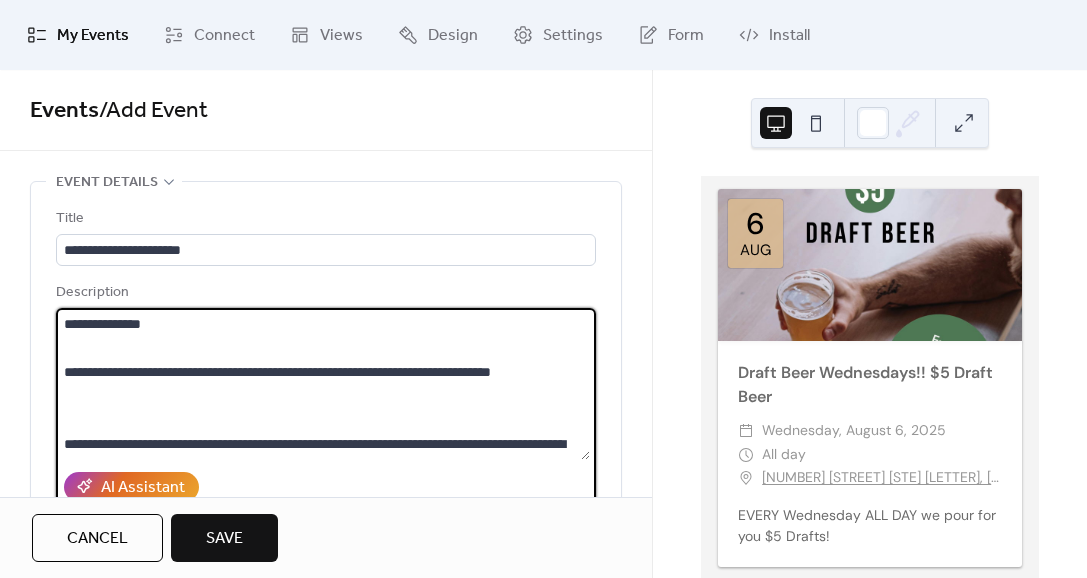 click at bounding box center (323, 384) 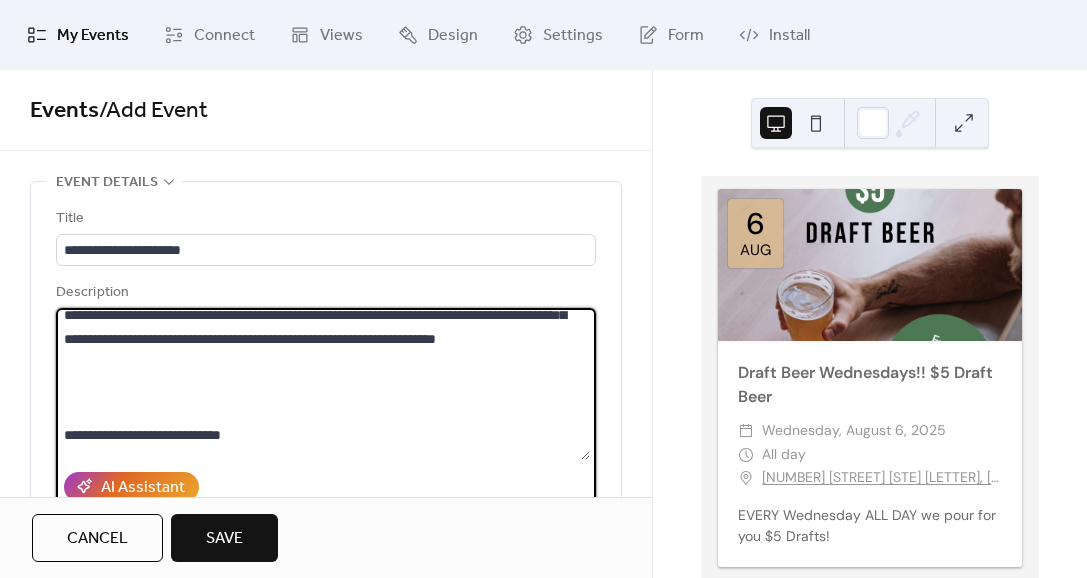 scroll, scrollTop: 146, scrollLeft: 0, axis: vertical 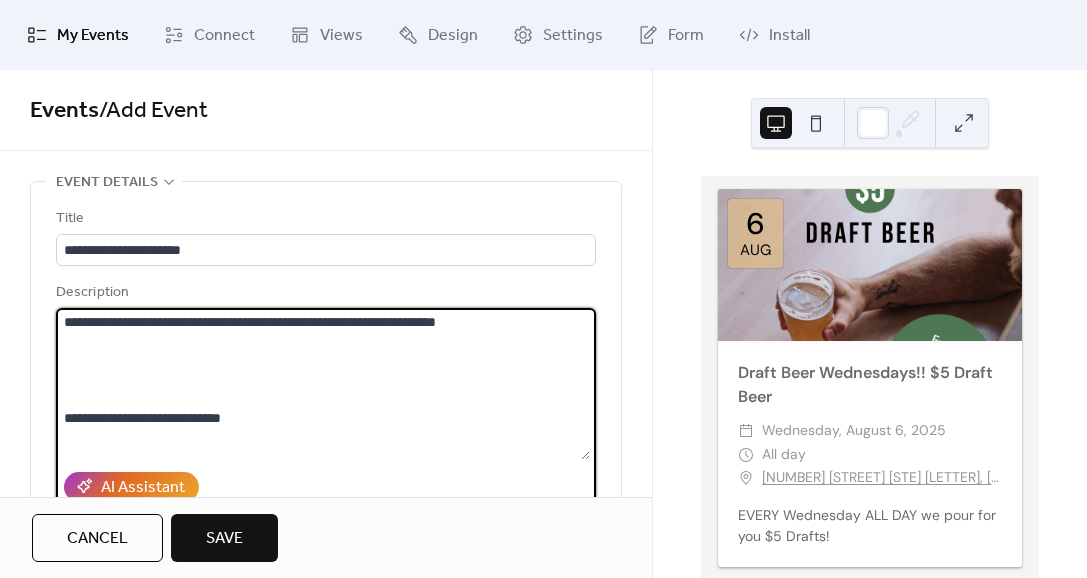click at bounding box center [323, 384] 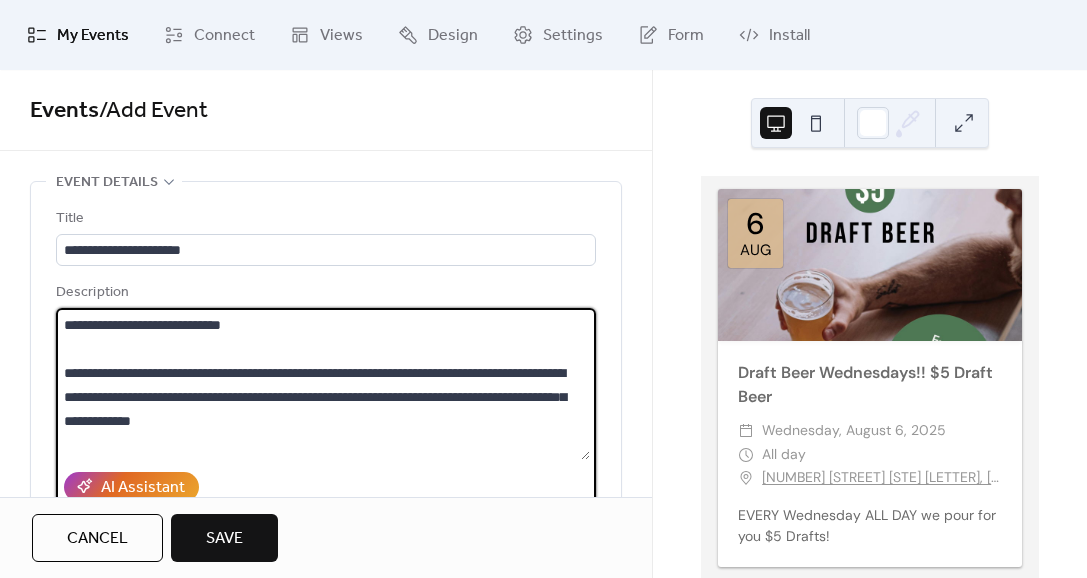 scroll, scrollTop: 244, scrollLeft: 0, axis: vertical 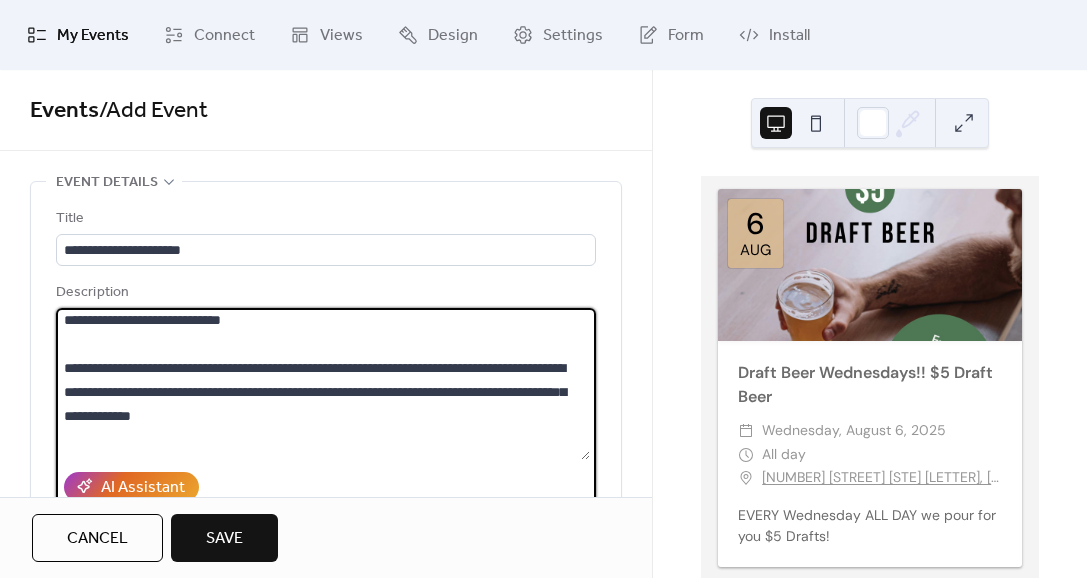 click at bounding box center [323, 384] 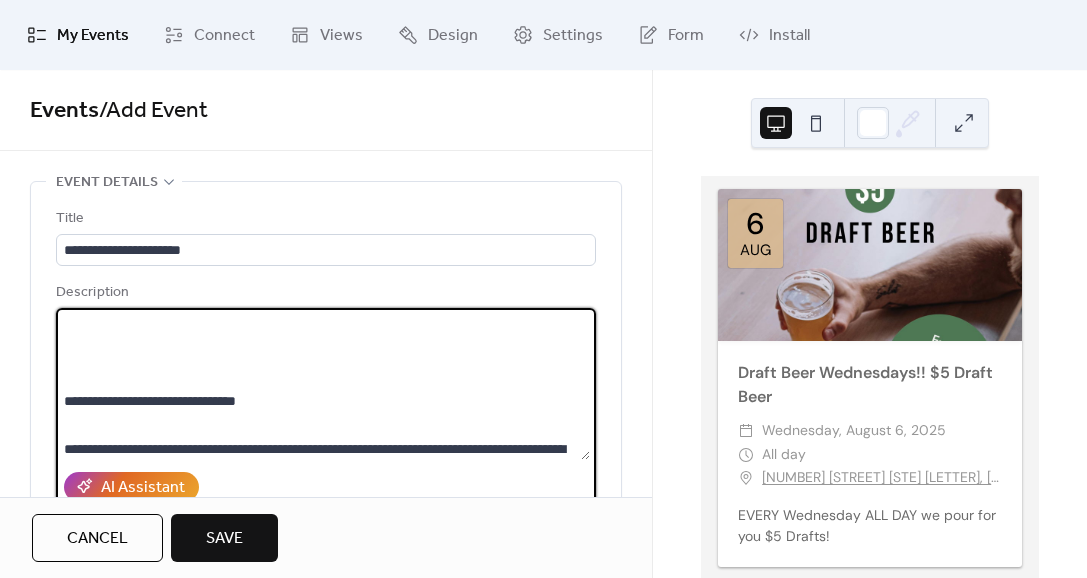 scroll, scrollTop: 342, scrollLeft: 0, axis: vertical 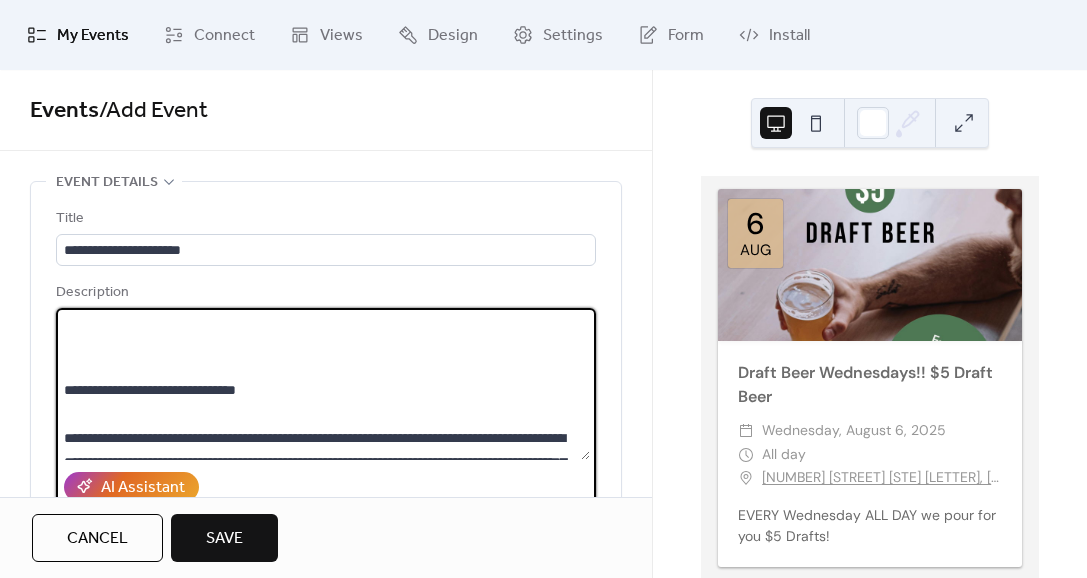 click at bounding box center [323, 384] 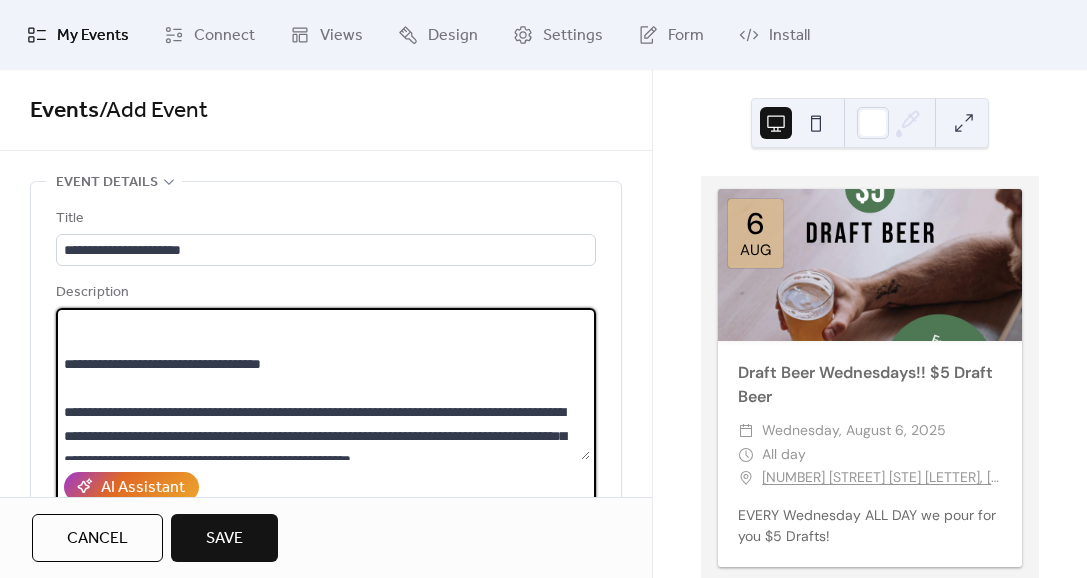 scroll, scrollTop: 537, scrollLeft: 0, axis: vertical 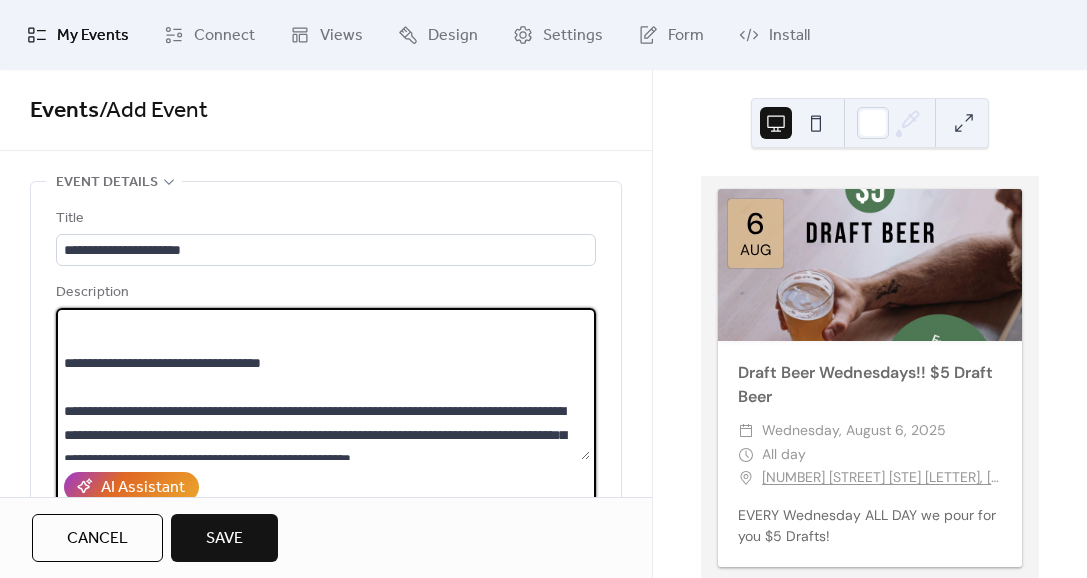 click at bounding box center (323, 384) 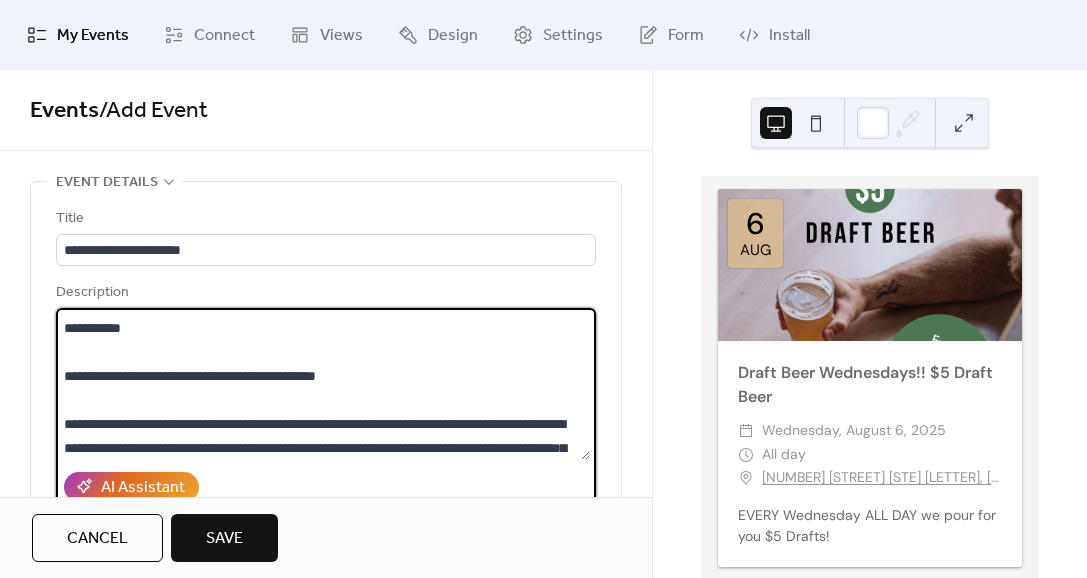 scroll, scrollTop: 743, scrollLeft: 0, axis: vertical 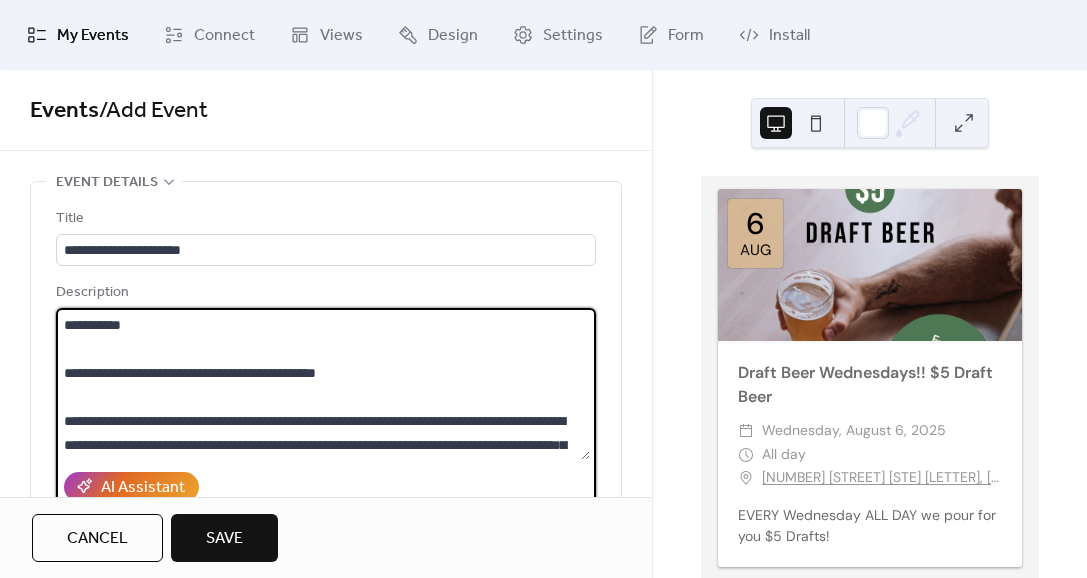 click at bounding box center (323, 384) 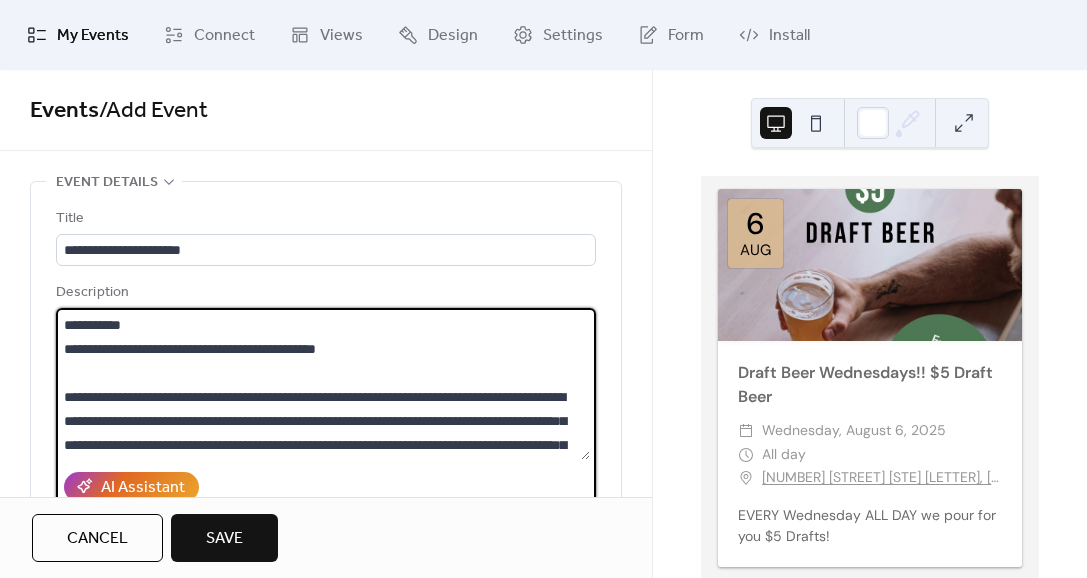 click at bounding box center [323, 384] 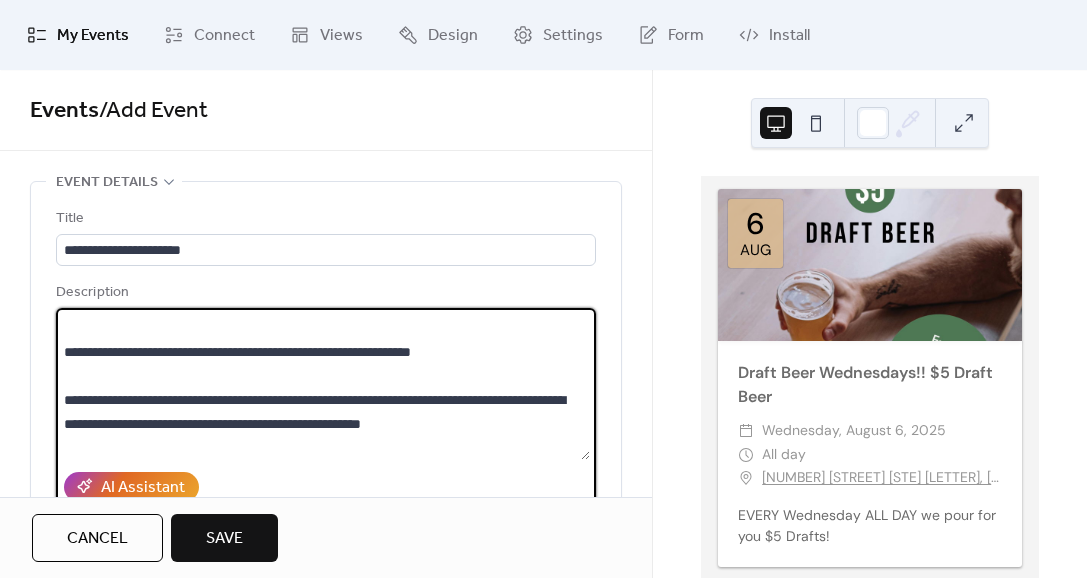 scroll, scrollTop: 887, scrollLeft: 0, axis: vertical 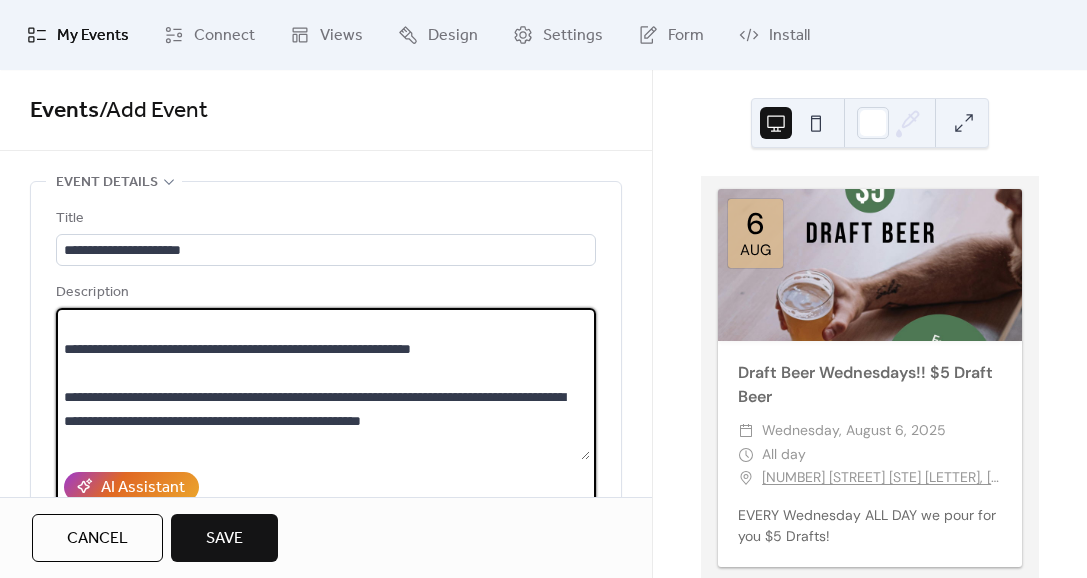 click at bounding box center [323, 384] 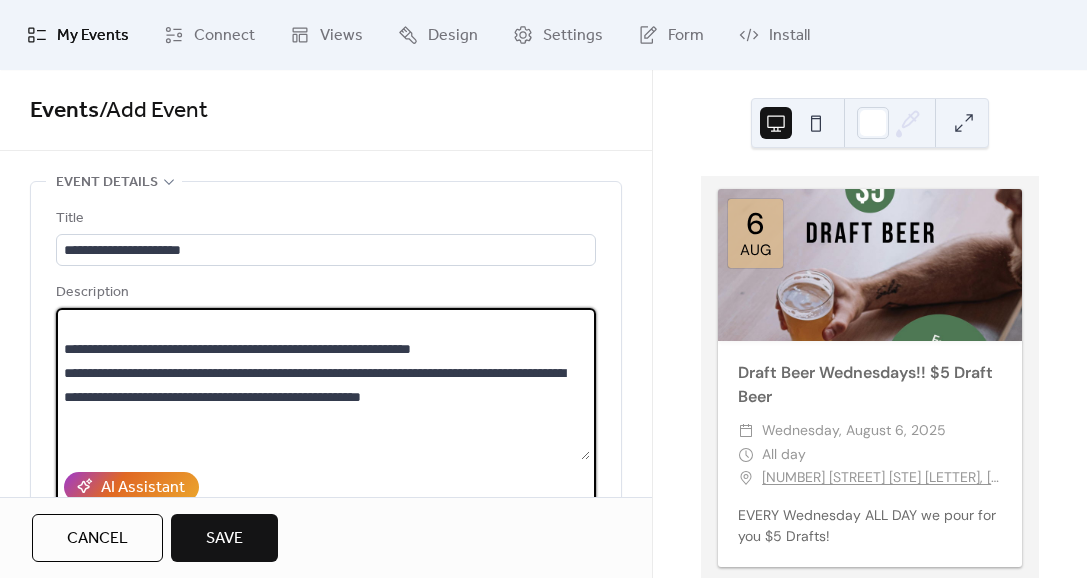 click at bounding box center (323, 384) 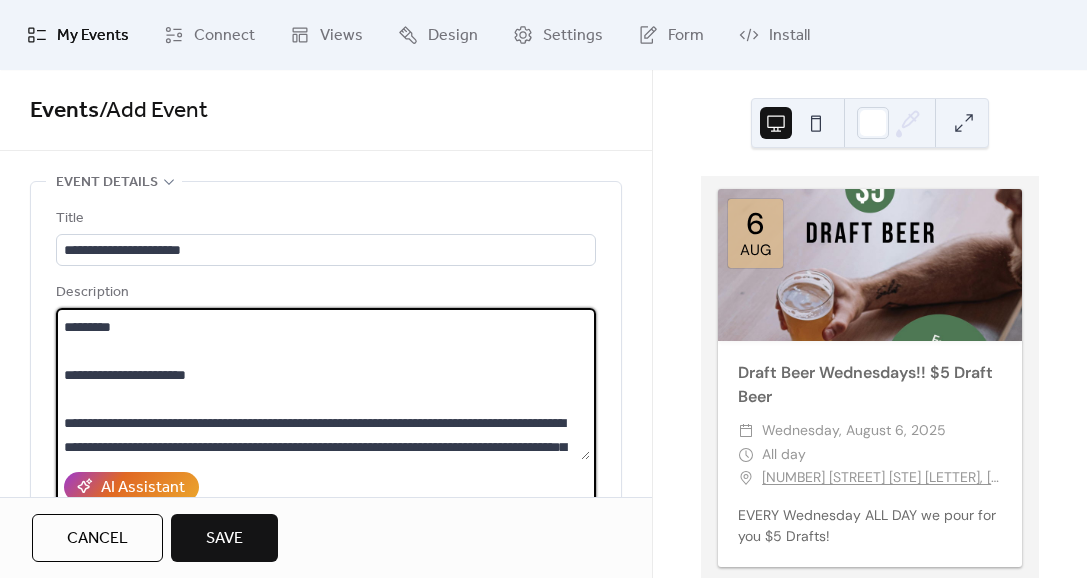 scroll, scrollTop: 1083, scrollLeft: 0, axis: vertical 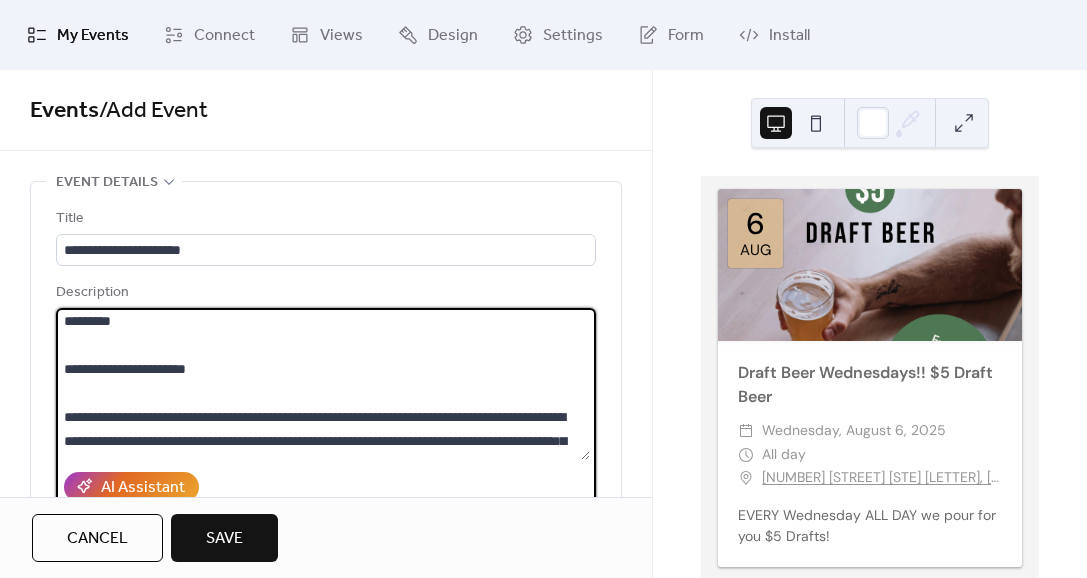 click at bounding box center (323, 384) 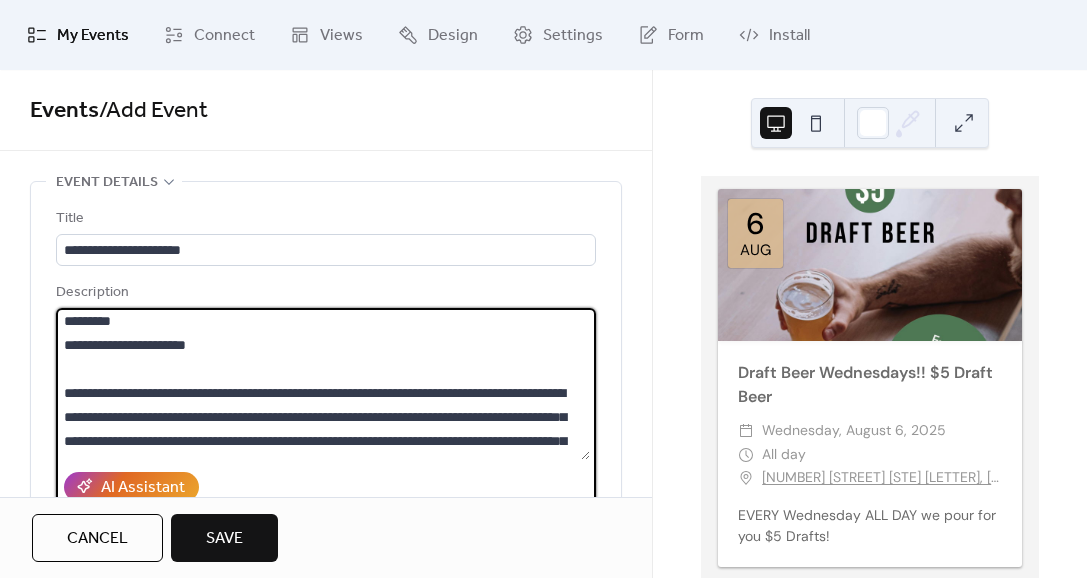 click at bounding box center [323, 384] 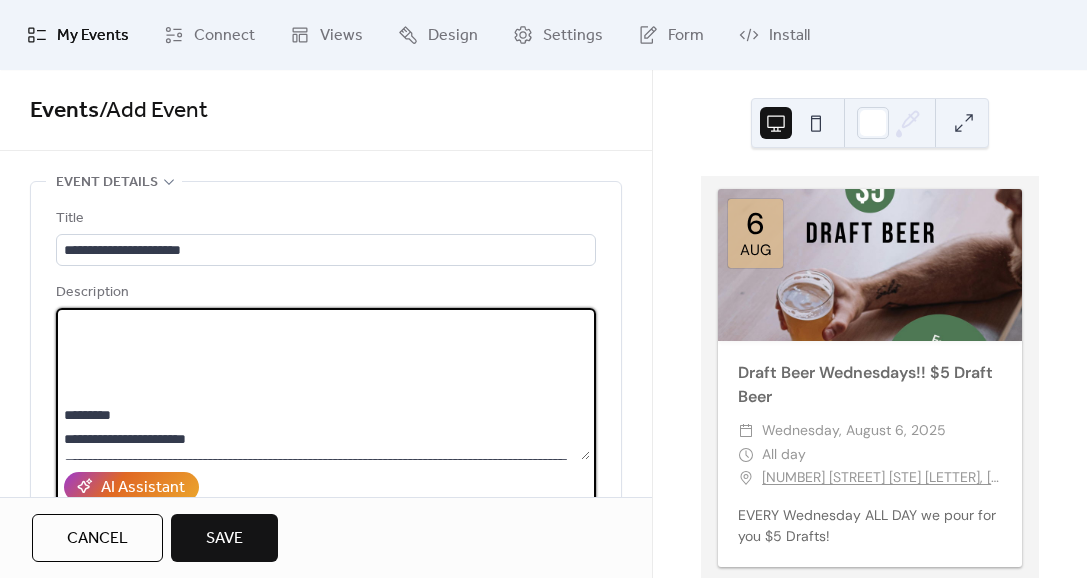 scroll, scrollTop: 986, scrollLeft: 0, axis: vertical 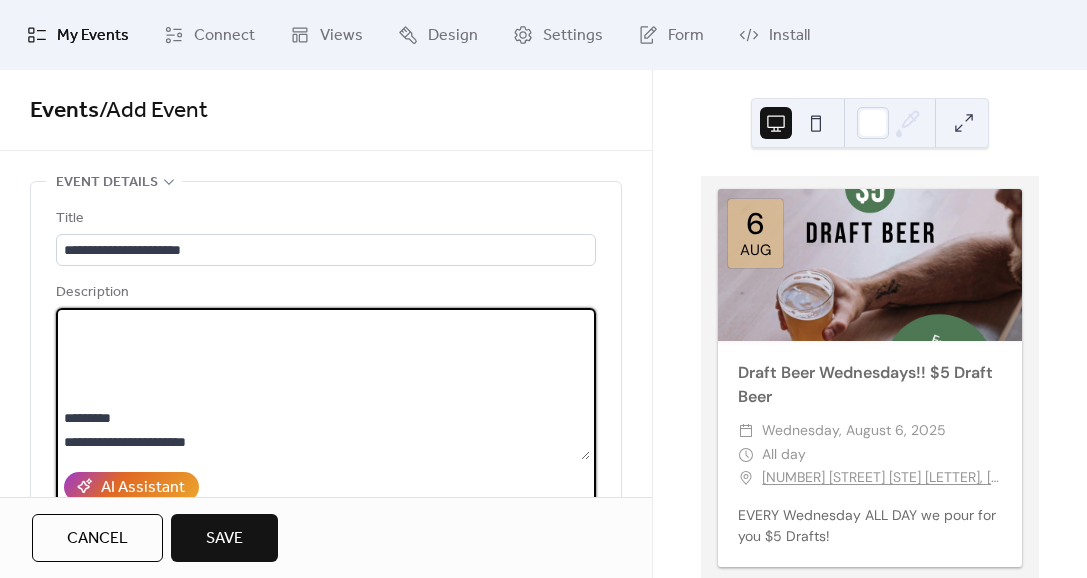 click at bounding box center (323, 384) 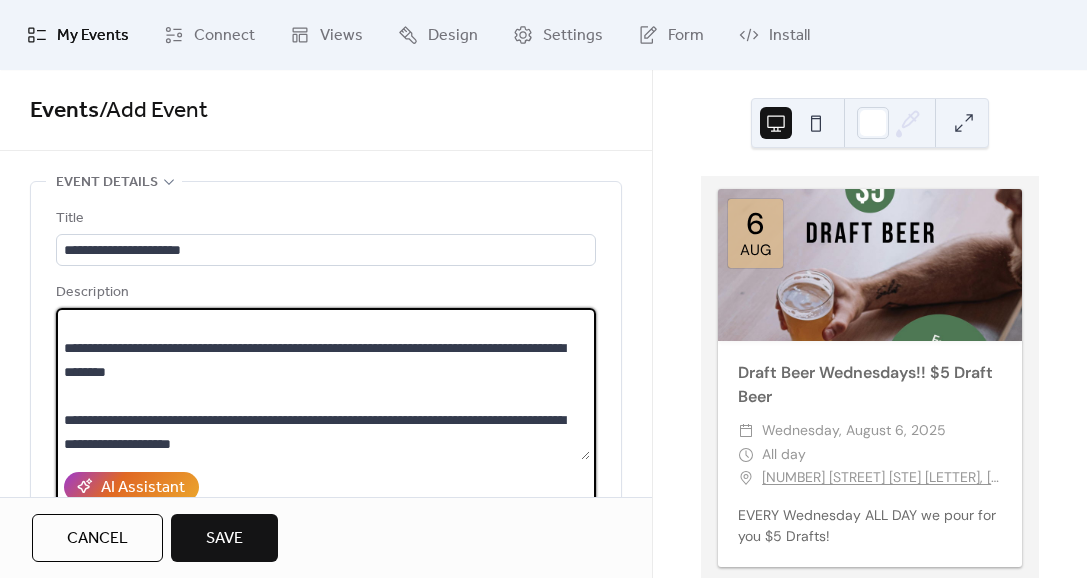 scroll, scrollTop: 1320, scrollLeft: 0, axis: vertical 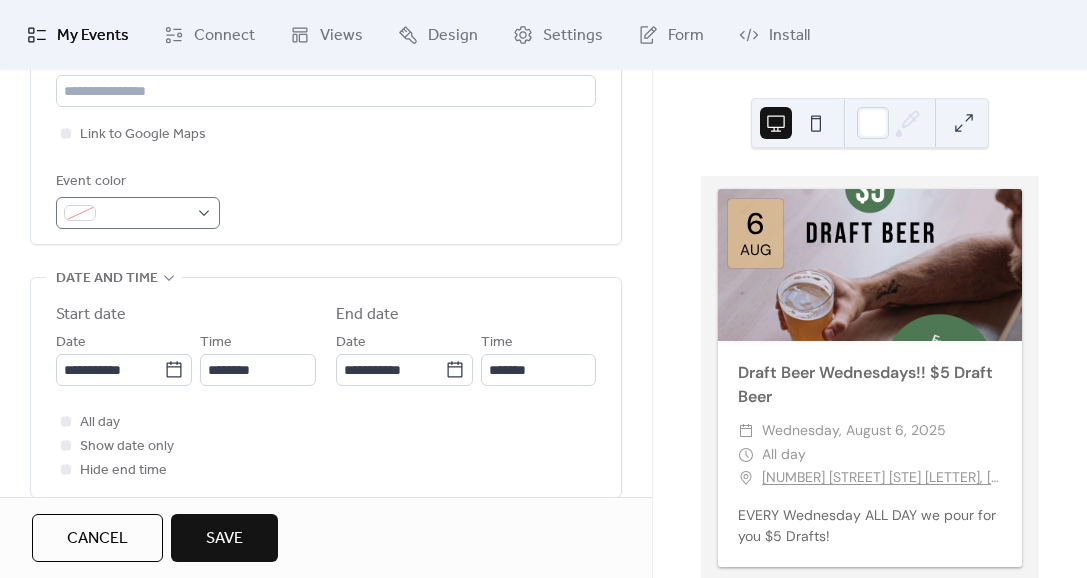 type on "**********" 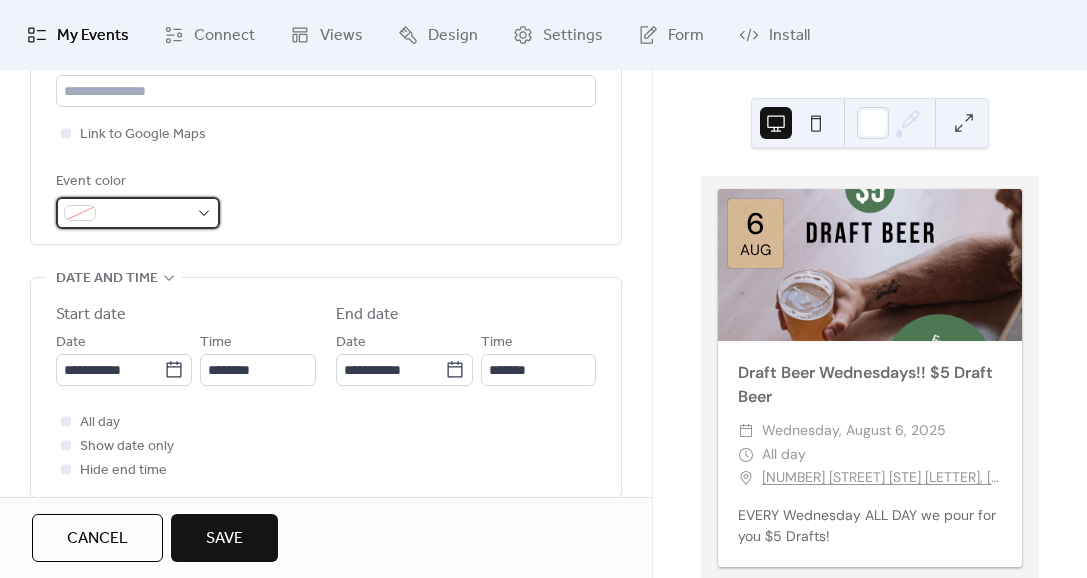 click at bounding box center [146, 214] 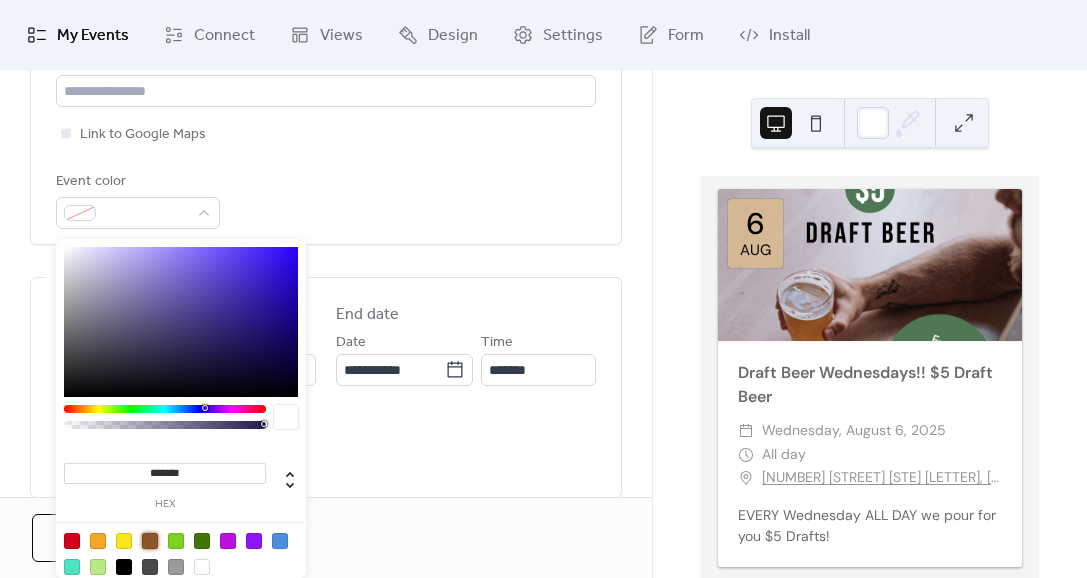 click at bounding box center (150, 541) 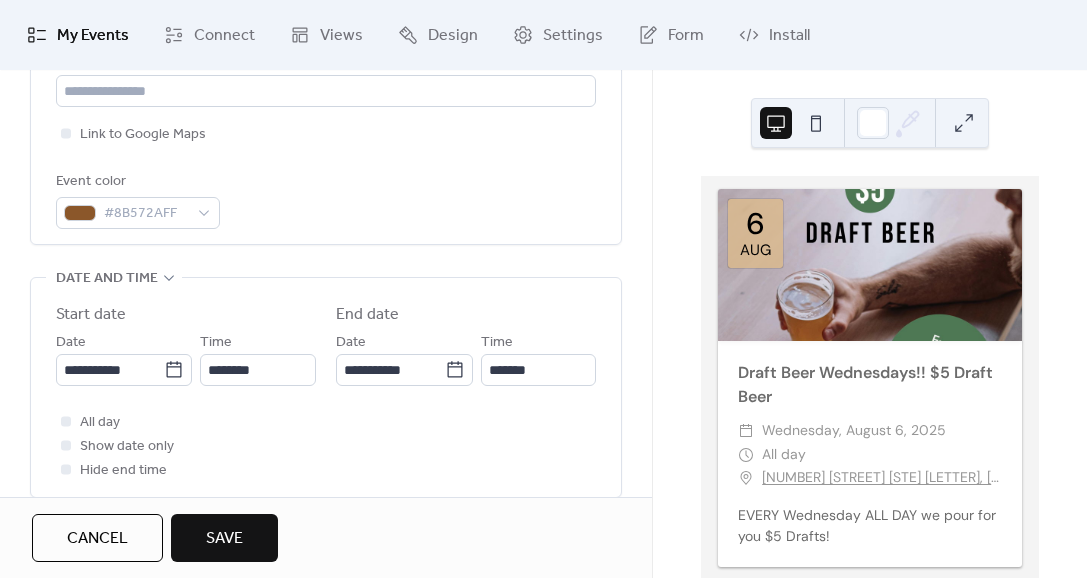 click on "All day Show date only Hide end time" at bounding box center (326, 446) 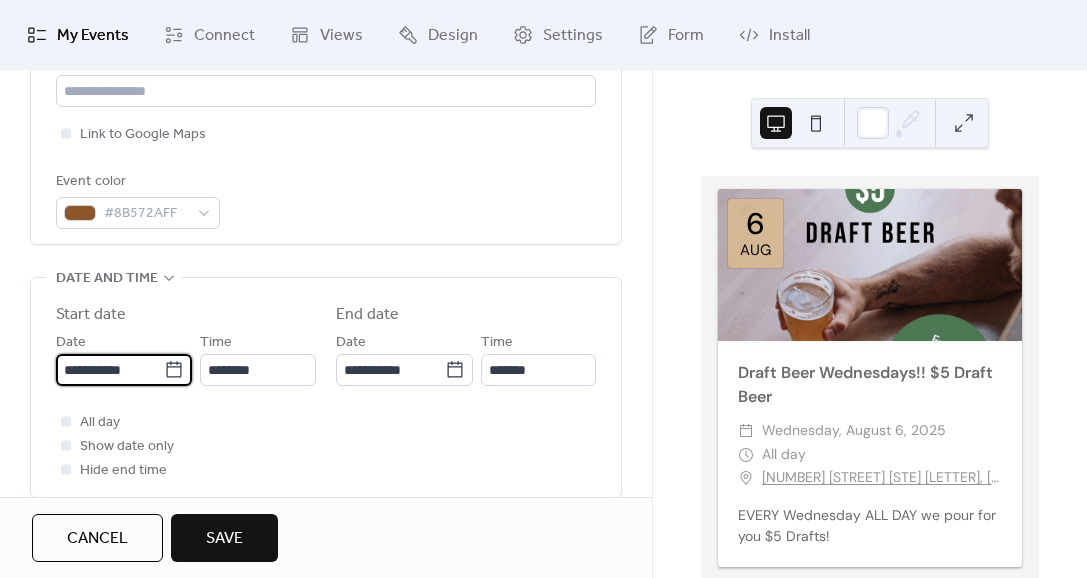 click on "**********" at bounding box center (110, 370) 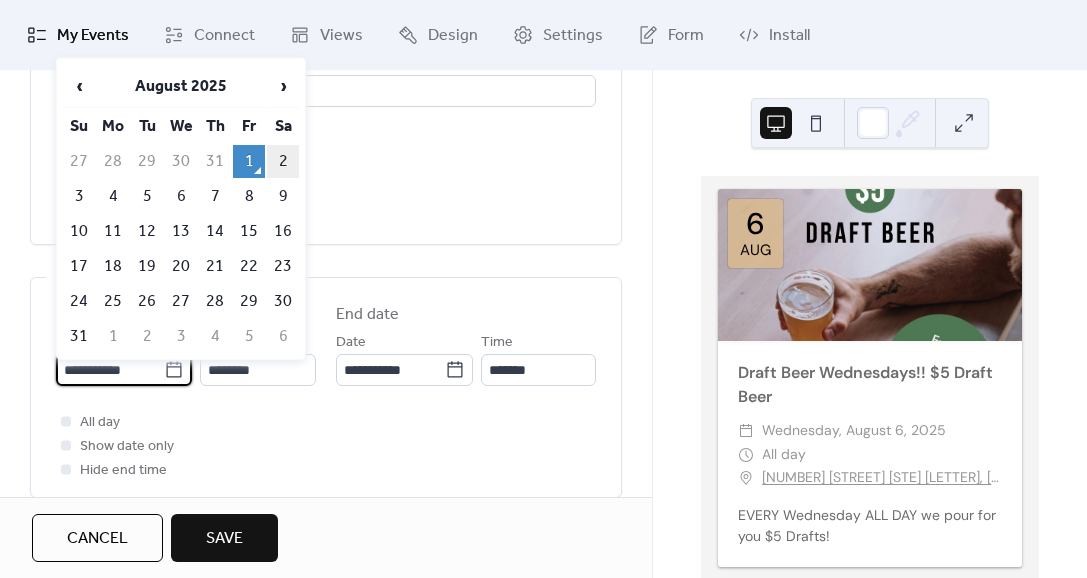 click on "2" at bounding box center (283, 161) 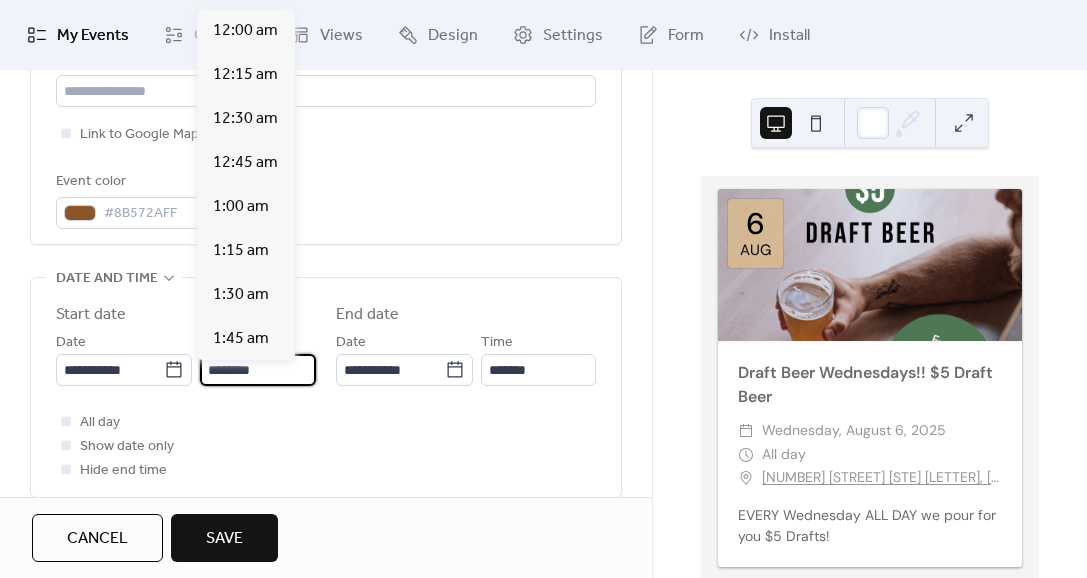 scroll, scrollTop: 2112, scrollLeft: 0, axis: vertical 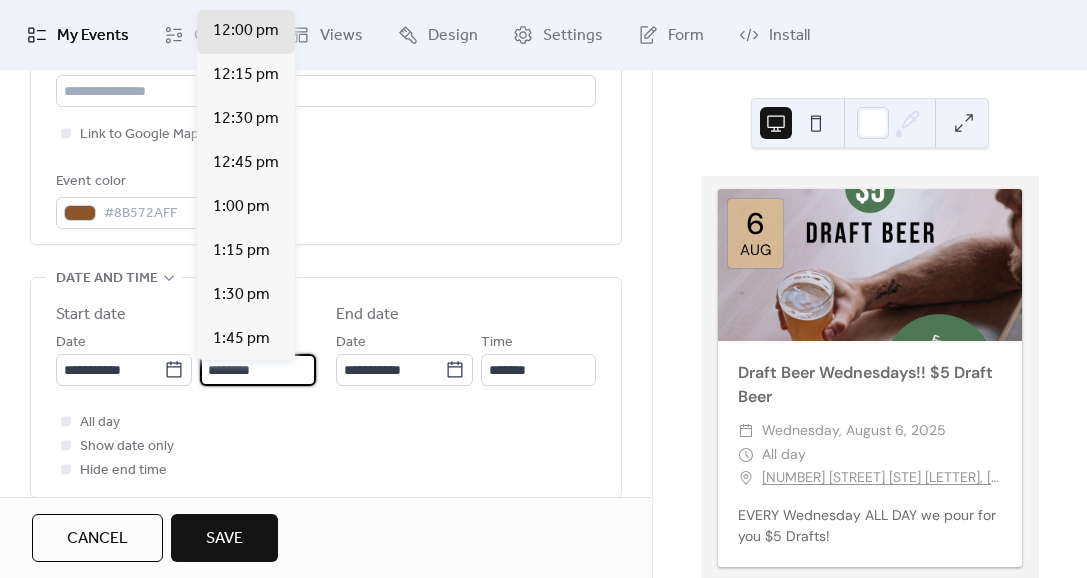 click on "********" at bounding box center (258, 370) 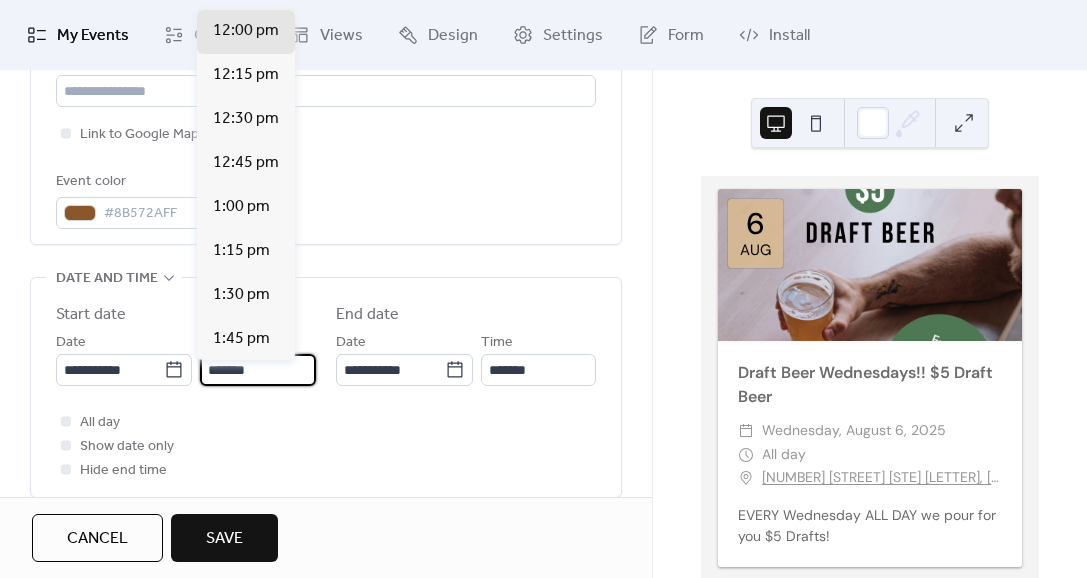 scroll, scrollTop: 2464, scrollLeft: 0, axis: vertical 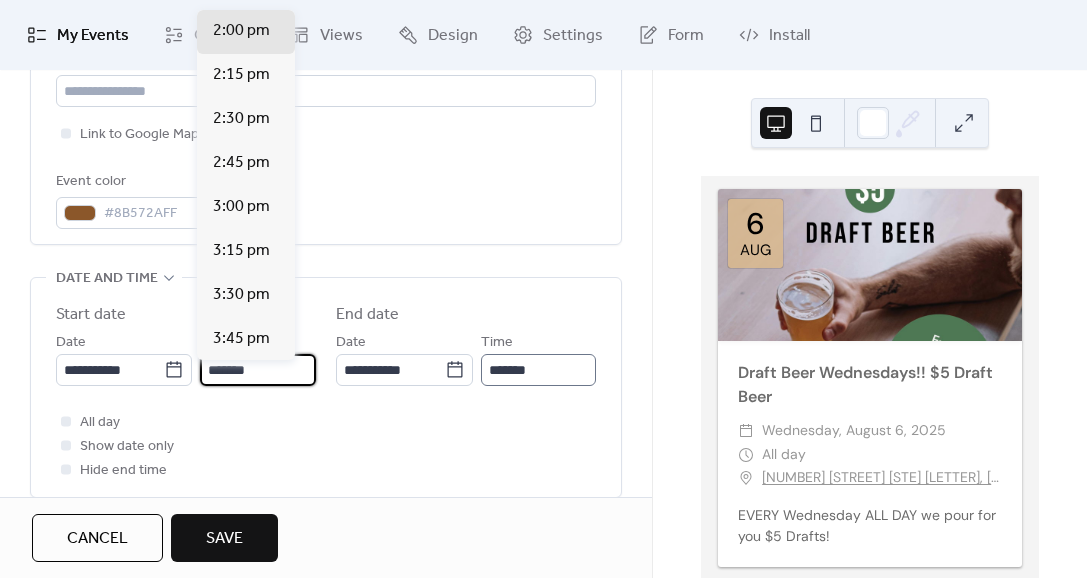type on "*******" 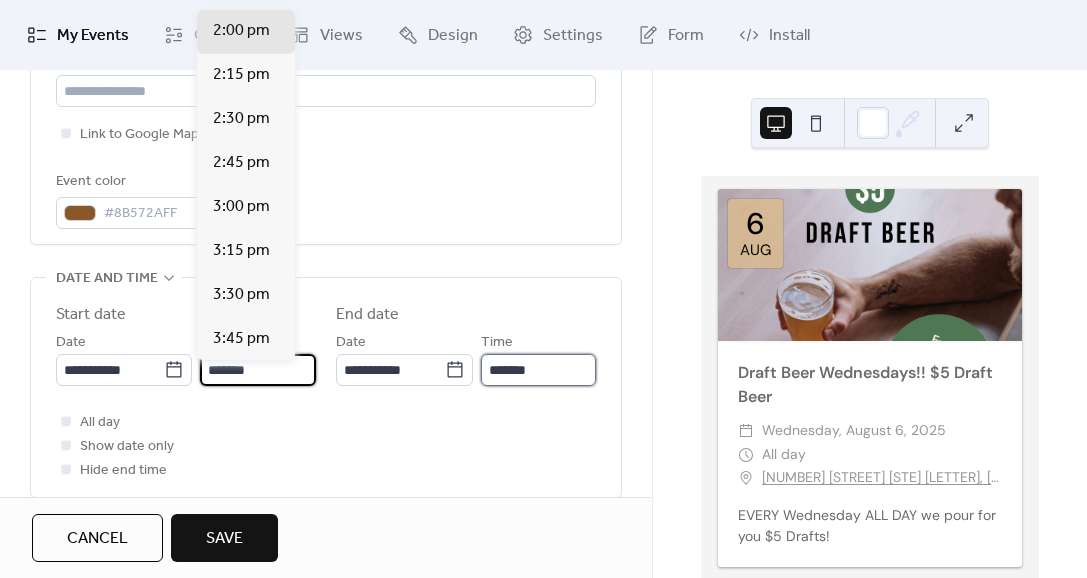 click on "*******" at bounding box center (539, 370) 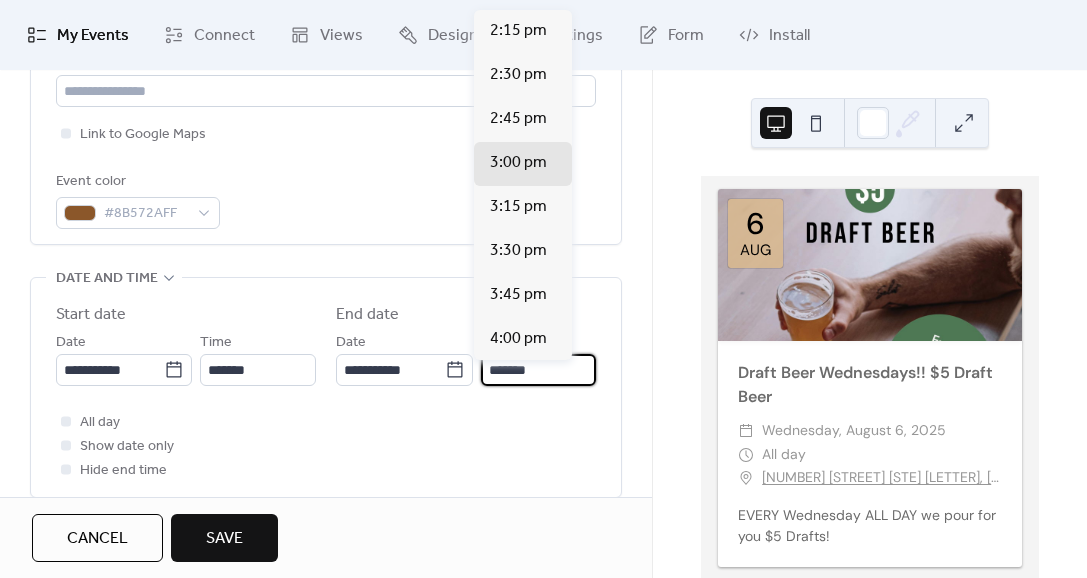 click on "*******" at bounding box center [539, 370] 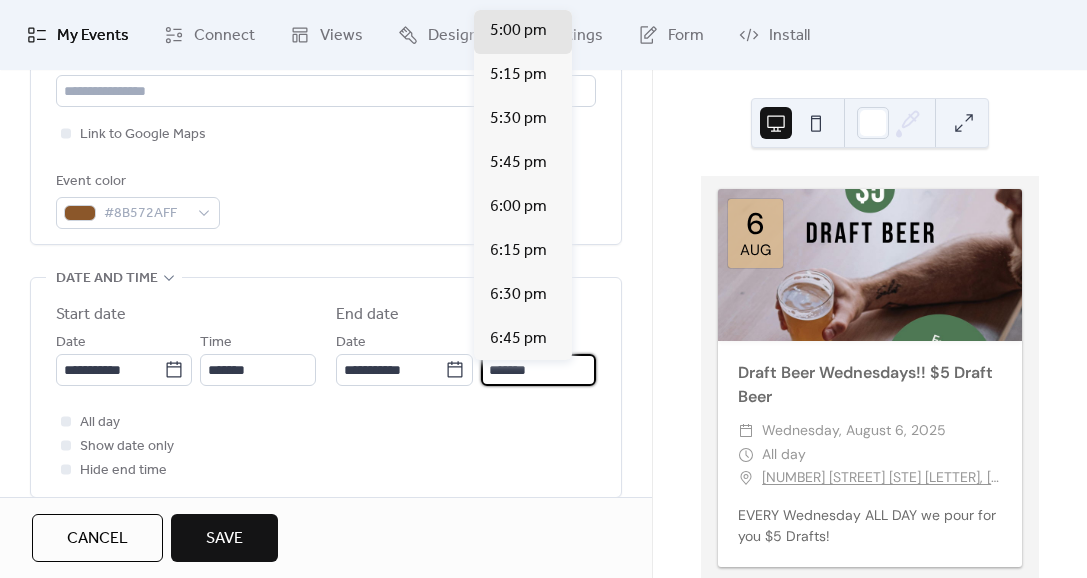 type on "*******" 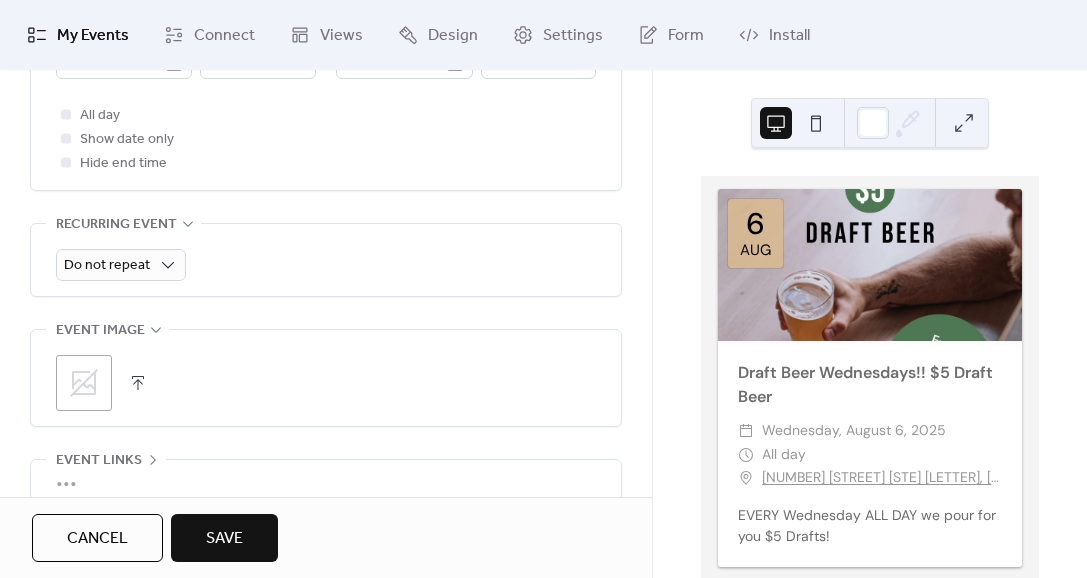 scroll, scrollTop: 800, scrollLeft: 0, axis: vertical 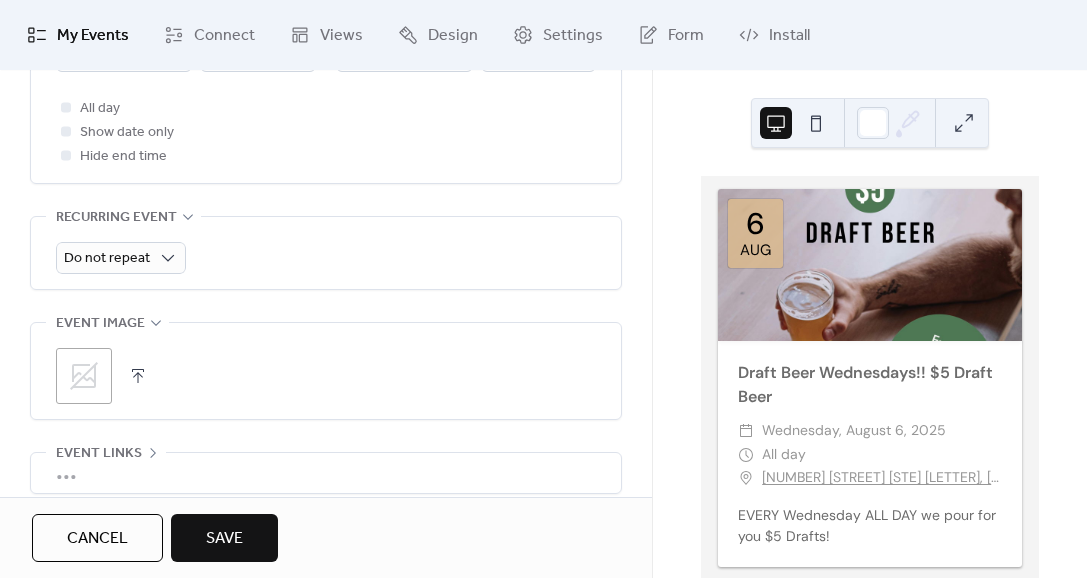 click at bounding box center [138, 376] 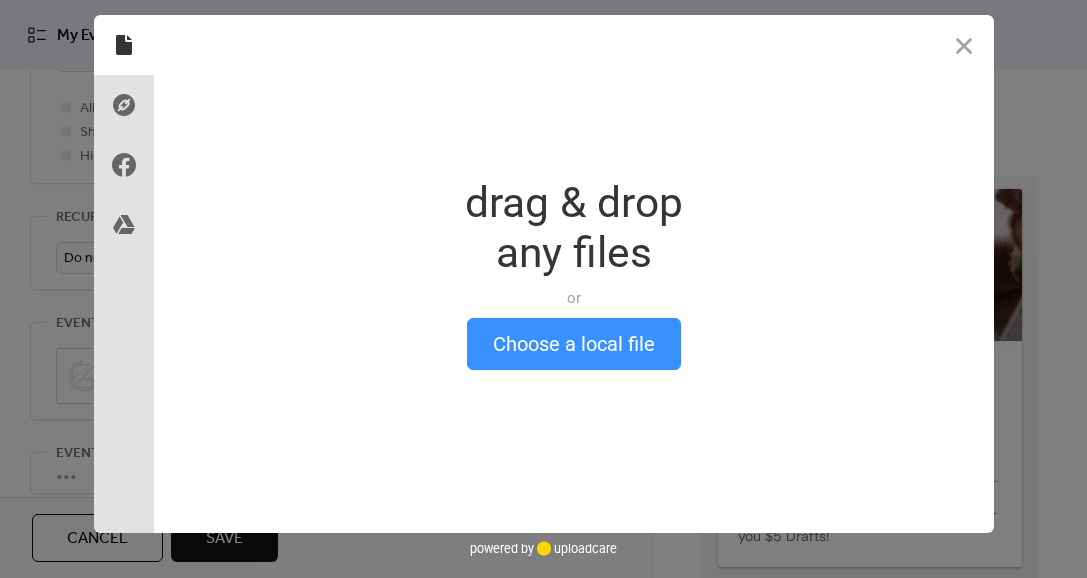 click on "Choose a local file" at bounding box center (574, 344) 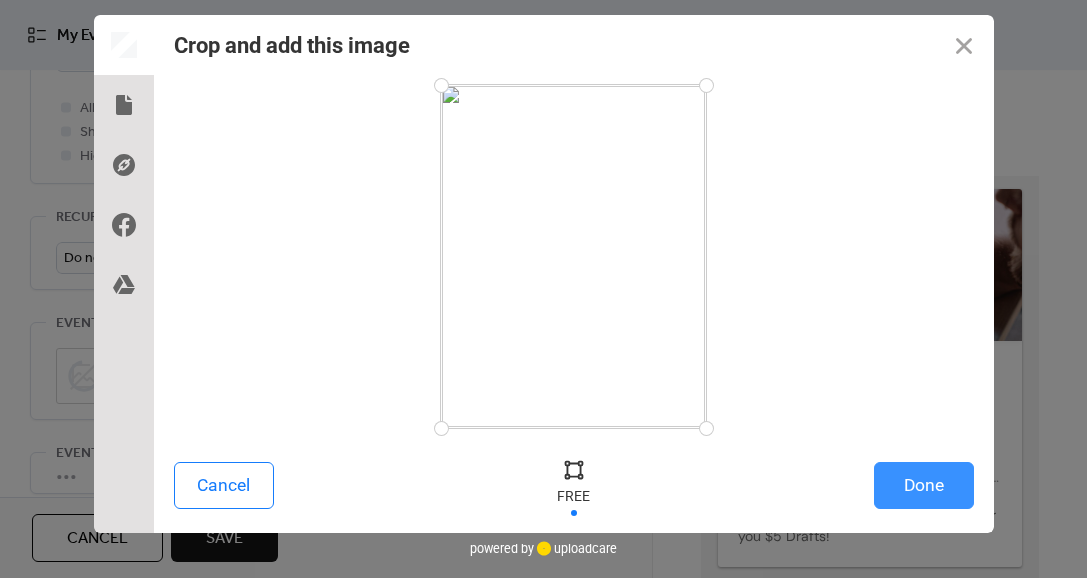 click on "Done" at bounding box center [924, 485] 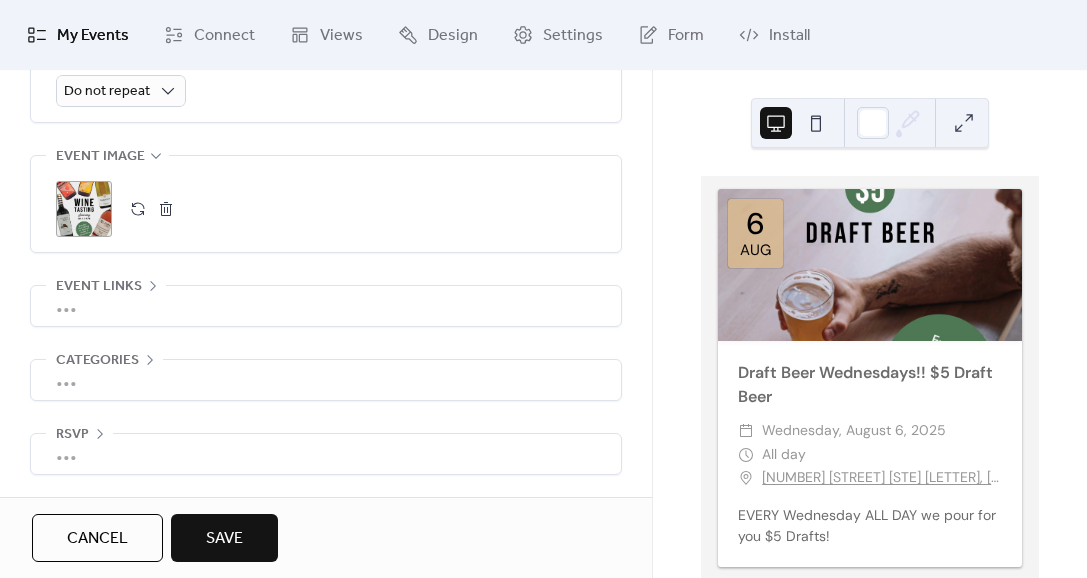 scroll, scrollTop: 976, scrollLeft: 0, axis: vertical 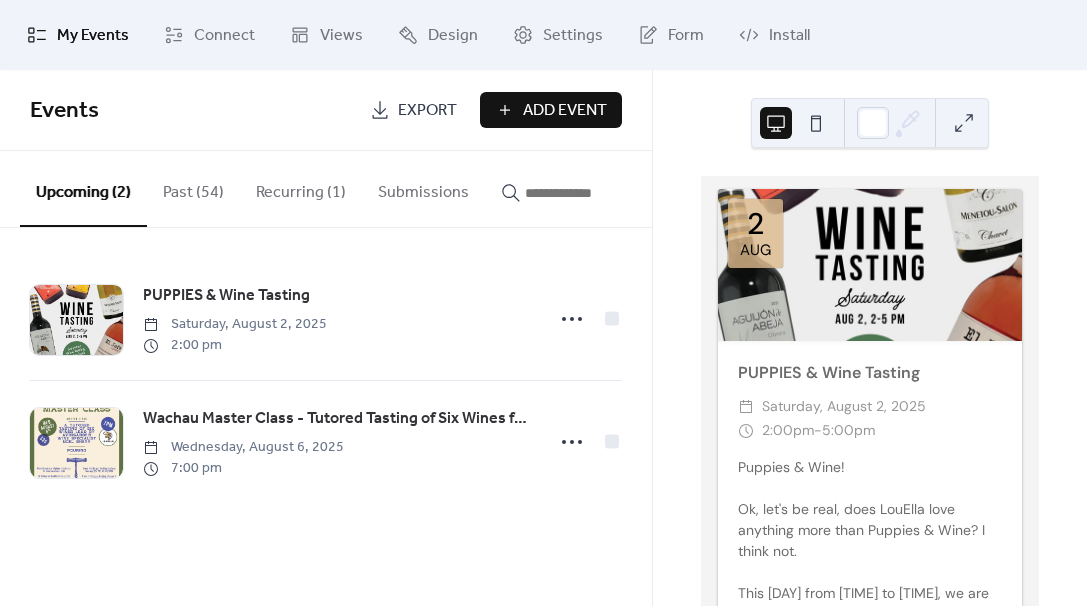 click on "[DATE] PUPPIES & Wine Tasting ​ [DAY], [MONTH] [DAY], [YEAR] ​ [TIME] Puppies & Wine! Ok, let's be real, does [NAME] love anything more than Puppies & Wine?  I think not. This [DAY] from [TIME] to [TIME], we are excited to welcome [PERSON] of [COMPANY] Wines & the kind people from [ORGANIZATION](weather permitting).  We have selected a lineup of 5 stellar wines from around the world that will pair perfectly with all the puppy snuggles. [YEAR] [WINE_NAME] A refreshing [GRAPE] from the [REGION] Valley, this wine offers bright lemony aromas and elegant mineral notes. Pale gold in color, it finishes clean and crisp, making it an excellent alternative to [WINE_NAME]. [YEAR] [WINE_NAME] -1 Liter Value!! A killer value blend of [PERCENTAGE]% [GRAPE] and [PERCENTAGE]% [GRAPE] fermented in a concrete tank. This liter of rose offers up notes of watermelon, cantaloupe, and salted berries. A really charming wine that doesn’t break the bank. Organic. [YEAR] [WINE_NAME] [WINE_NAME] [NUMBER]" at bounding box center [870, 338] 